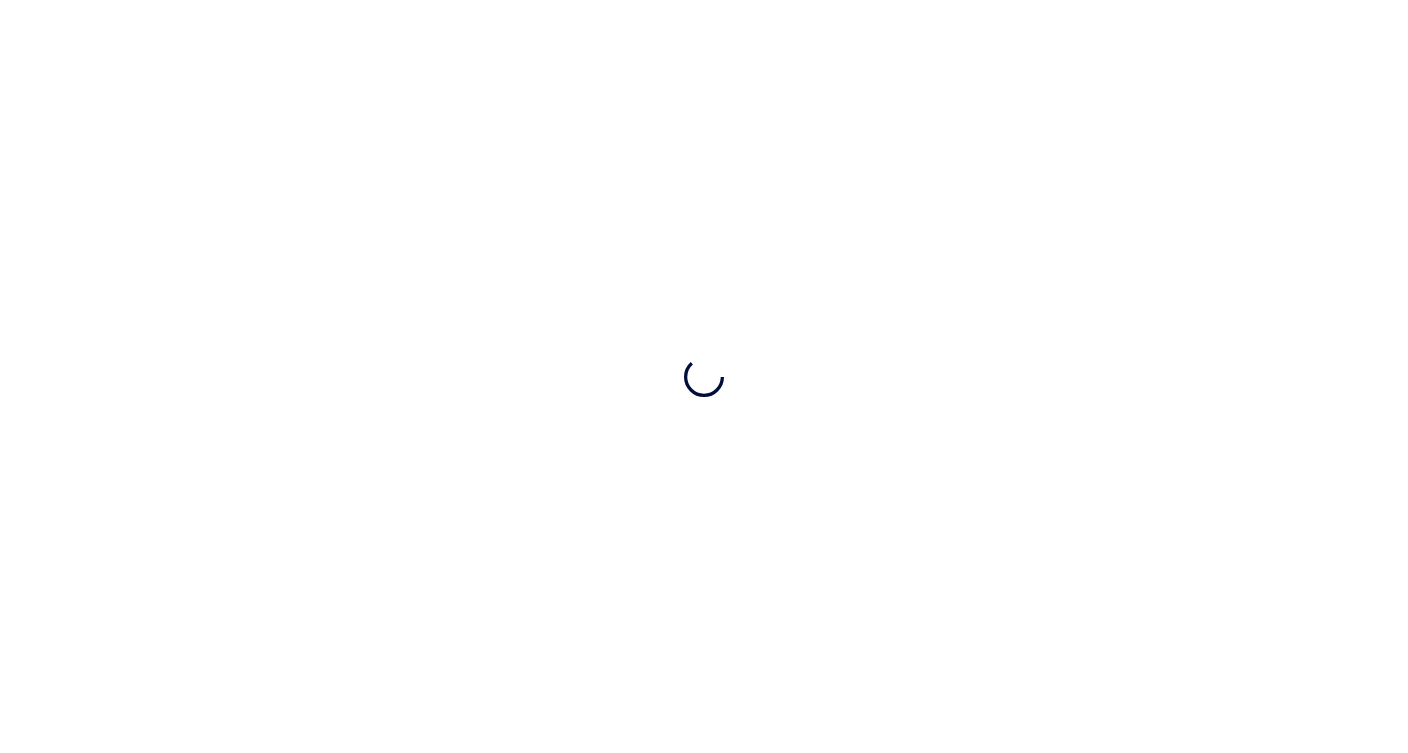 scroll, scrollTop: 0, scrollLeft: 0, axis: both 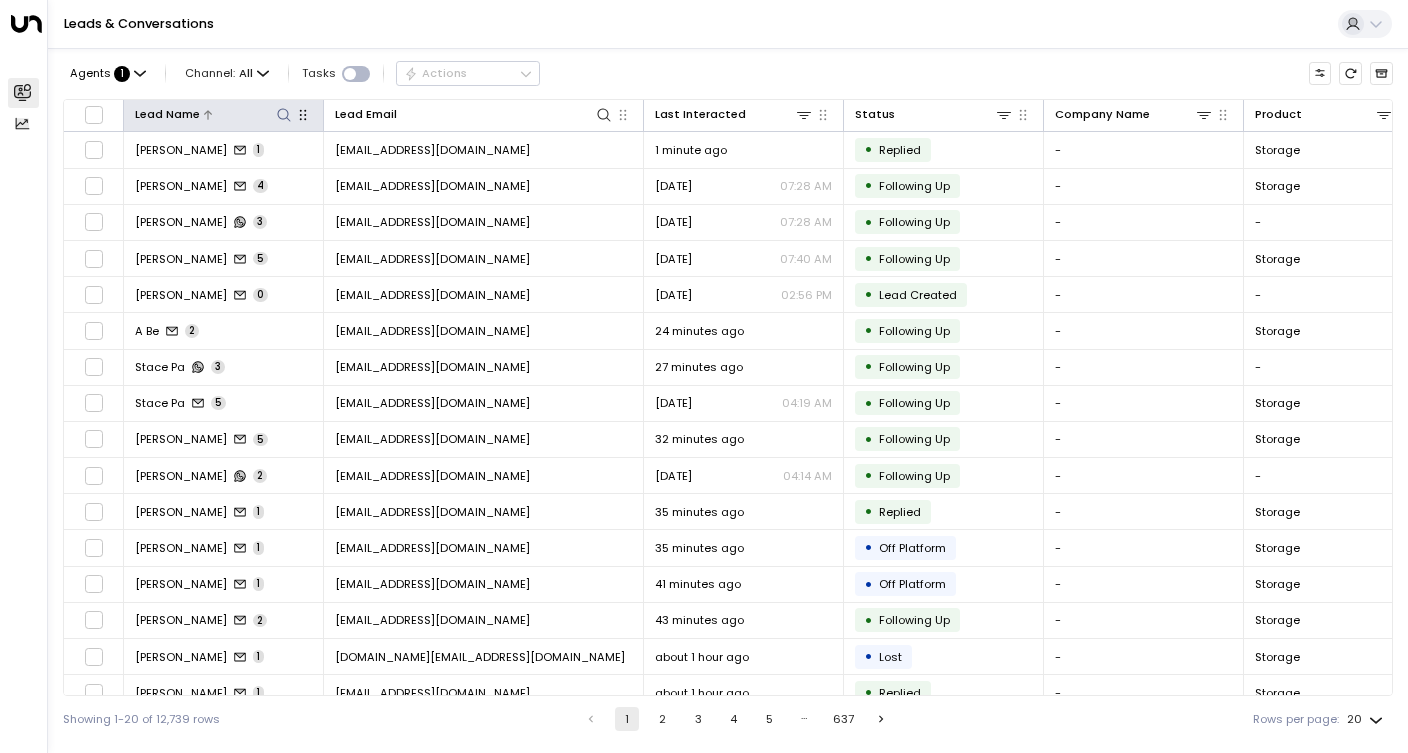 click 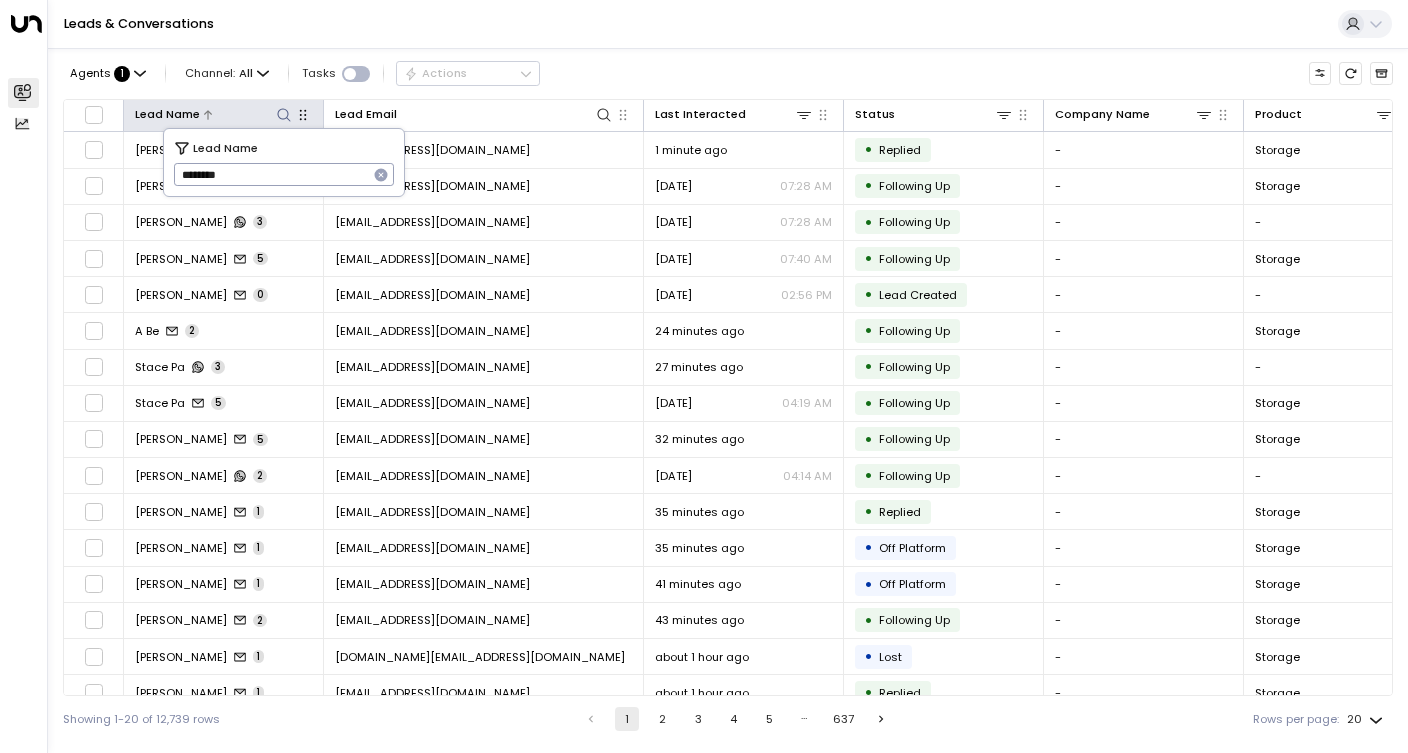 type on "********" 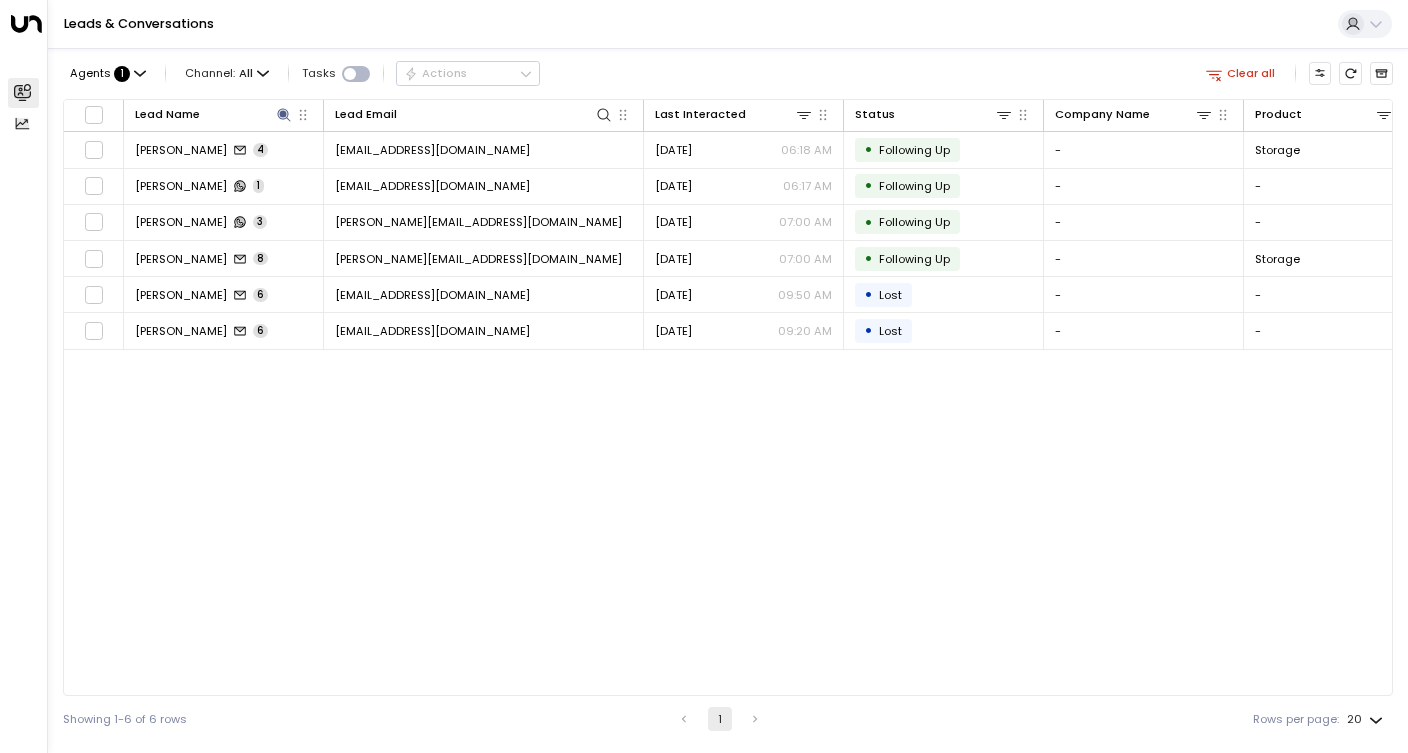 click on "Lead Name Lead Email Last Interacted Status Company Name Product # of people AI mode Trigger Phone Region Location [PERSON_NAME] 4 [EMAIL_ADDRESS][DOMAIN_NAME] [DATE] 06:18 AM • Following Up - Storage - [EMAIL_ADDRESS][DOMAIN_NAME] [PHONE_NUMBER] [GEOGRAPHIC_DATA] [GEOGRAPHIC_DATA] [PERSON_NAME] 1 [EMAIL_ADDRESS][DOMAIN_NAME] [DATE] 06:17 AM • Following Up - - - [PHONE_NUMBER] [PHONE_NUMBER] - - [PERSON_NAME] 3 [PERSON_NAME][EMAIL_ADDRESS][DOMAIN_NAME] [DATE] 07:00 AM • Following Up - - - [PHONE_NUMBER] [PHONE_NUMBER] - - [PERSON_NAME] 8 [PERSON_NAME][EMAIL_ADDRESS][DOMAIN_NAME] [DATE] 07:00 AM • Following Up - Storage - [EMAIL_ADDRESS][DOMAIN_NAME] [PHONE_NUMBER] [GEOGRAPHIC_DATA] [GEOGRAPHIC_DATA] [PERSON_NAME] 6 [EMAIL_ADDRESS][DOMAIN_NAME] [DATE] 09:50 AM • Lost - - - [EMAIL_ADDRESS][DOMAIN_NAME] [PHONE_NUMBER] [GEOGRAPHIC_DATA] [GEOGRAPHIC_DATA] [PERSON_NAME] 6 [EMAIL_ADDRESS][DOMAIN_NAME] [DATE] 09:20 AM • Lost - - - [EMAIL_ADDRESS][DOMAIN_NAME] [PHONE_NUMBER] [GEOGRAPHIC_DATA]" at bounding box center (728, 397) 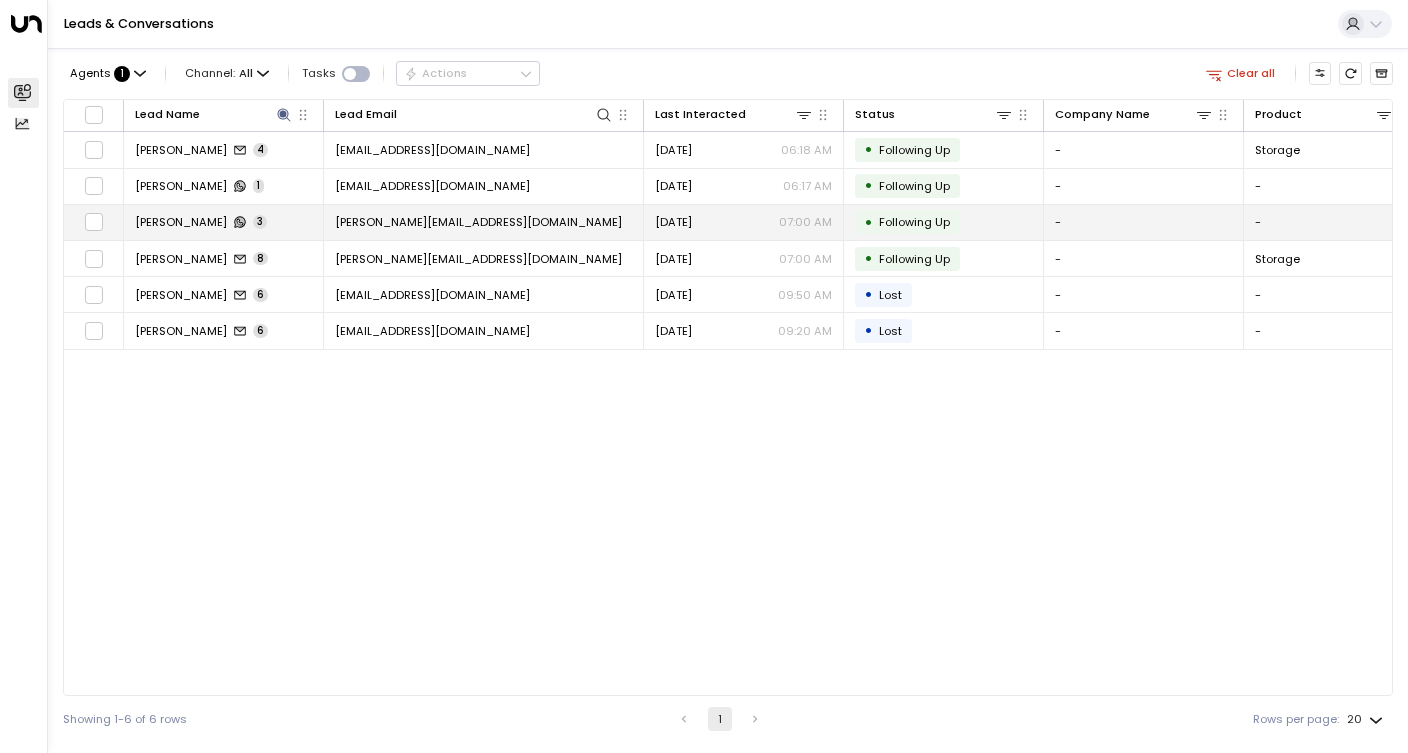 click on "[PERSON_NAME] 3" at bounding box center (224, 222) 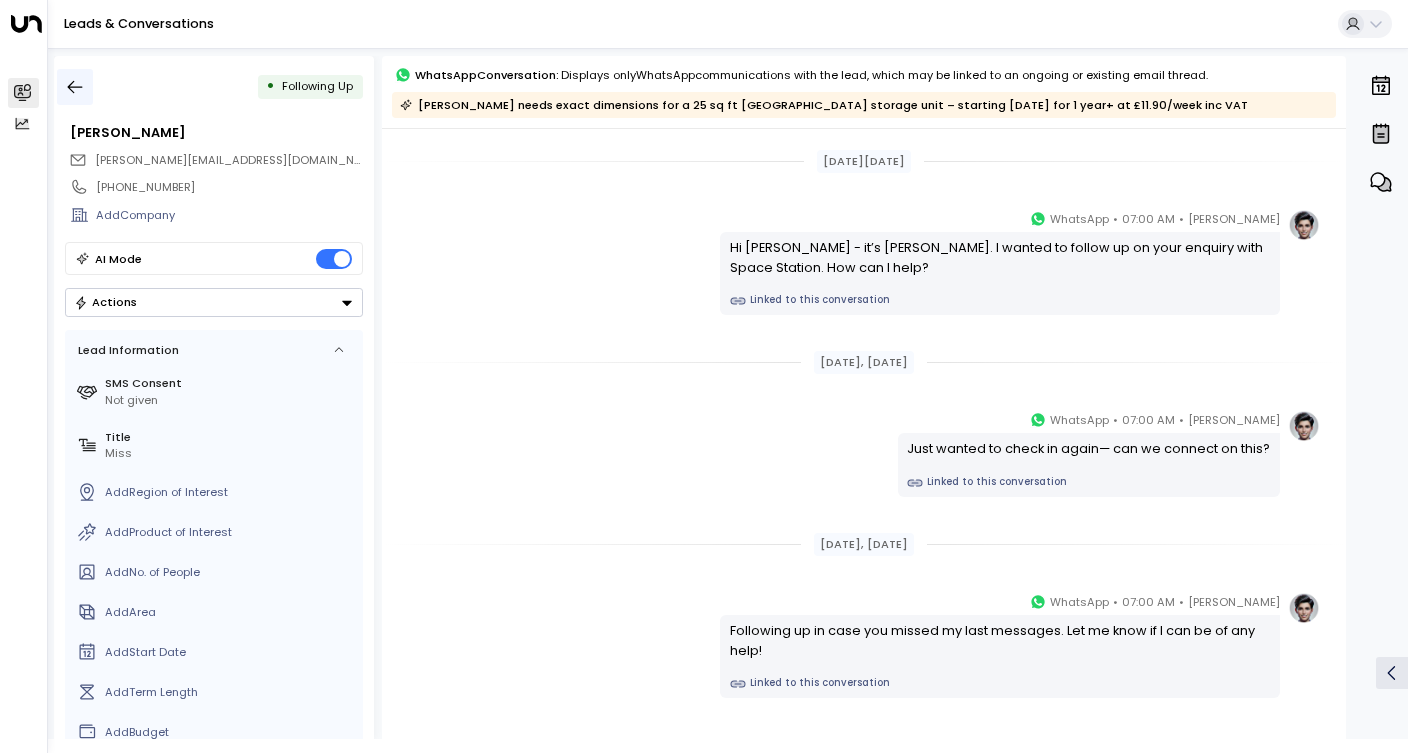 click 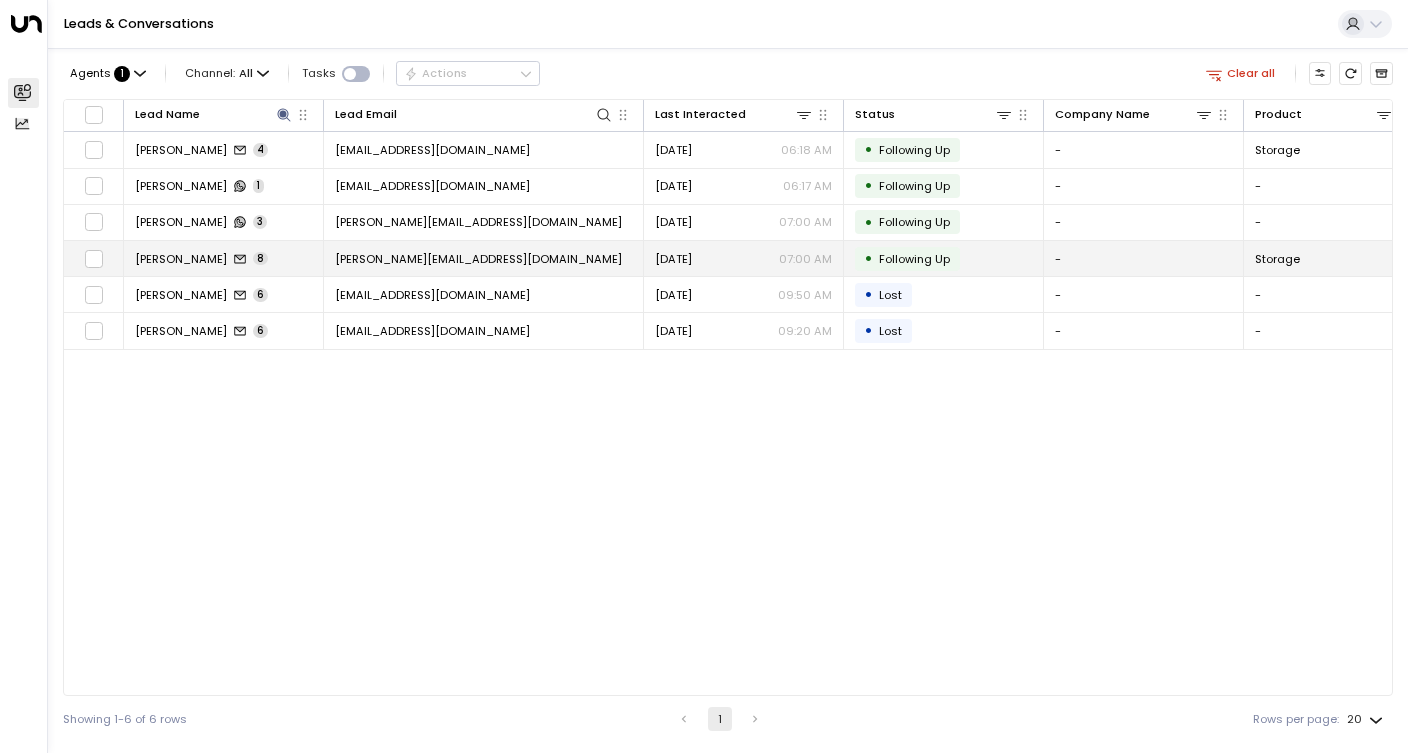 click on "[PERSON_NAME] 8" at bounding box center [201, 259] 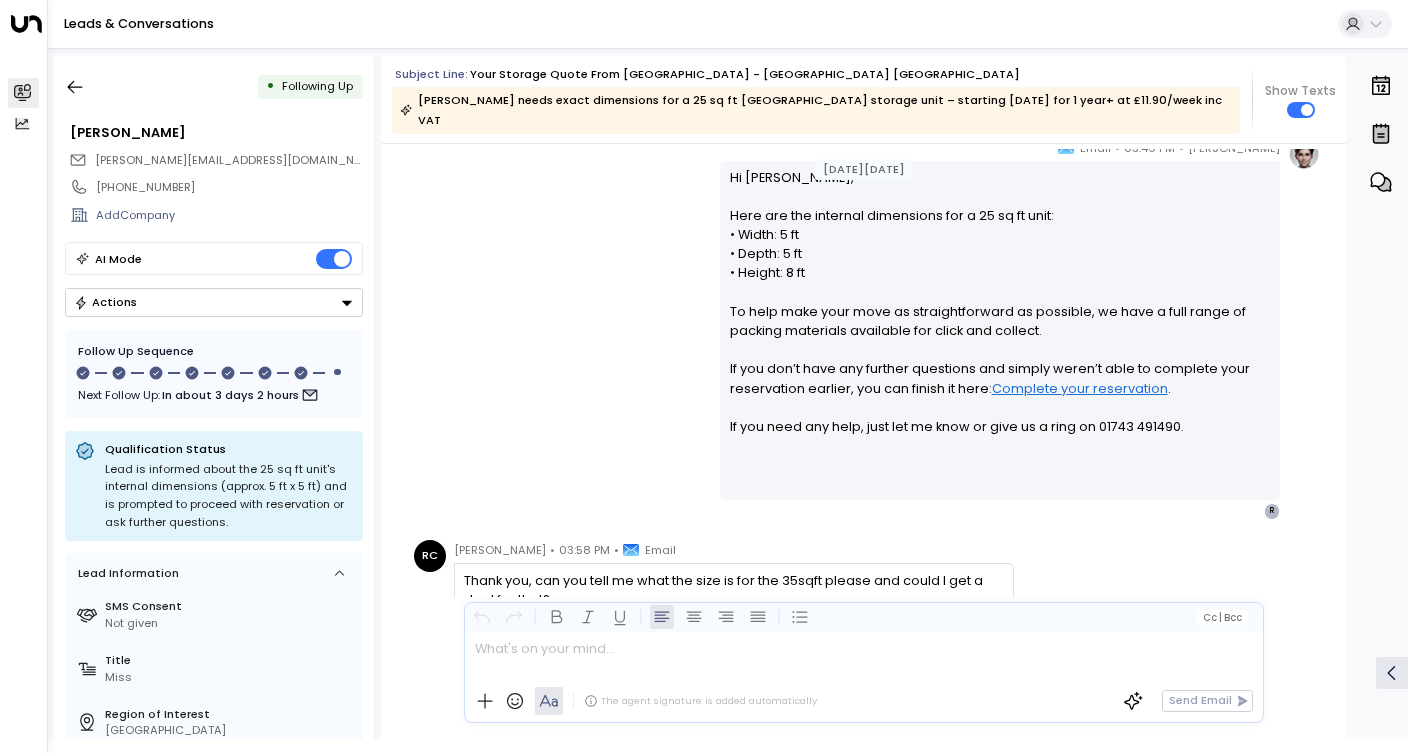 scroll, scrollTop: 1453, scrollLeft: 0, axis: vertical 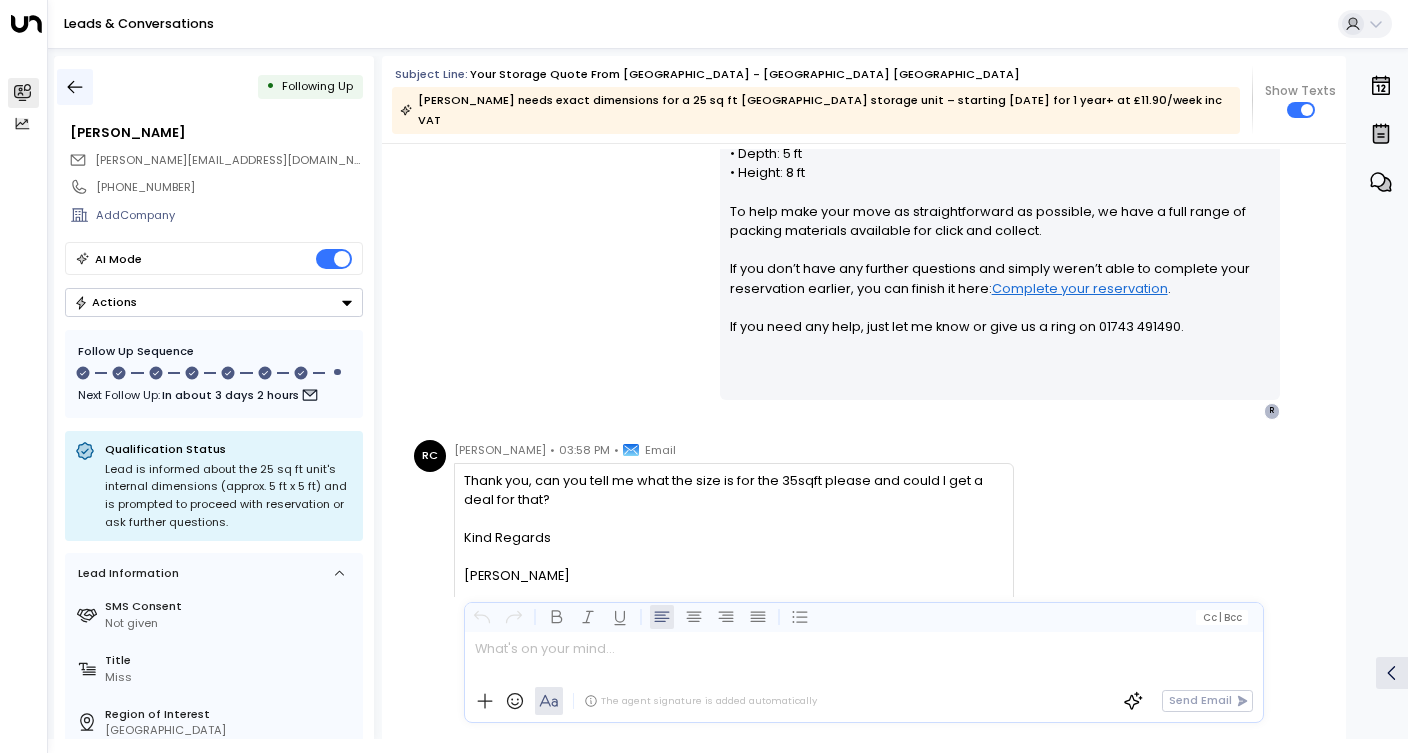 click at bounding box center (75, 87) 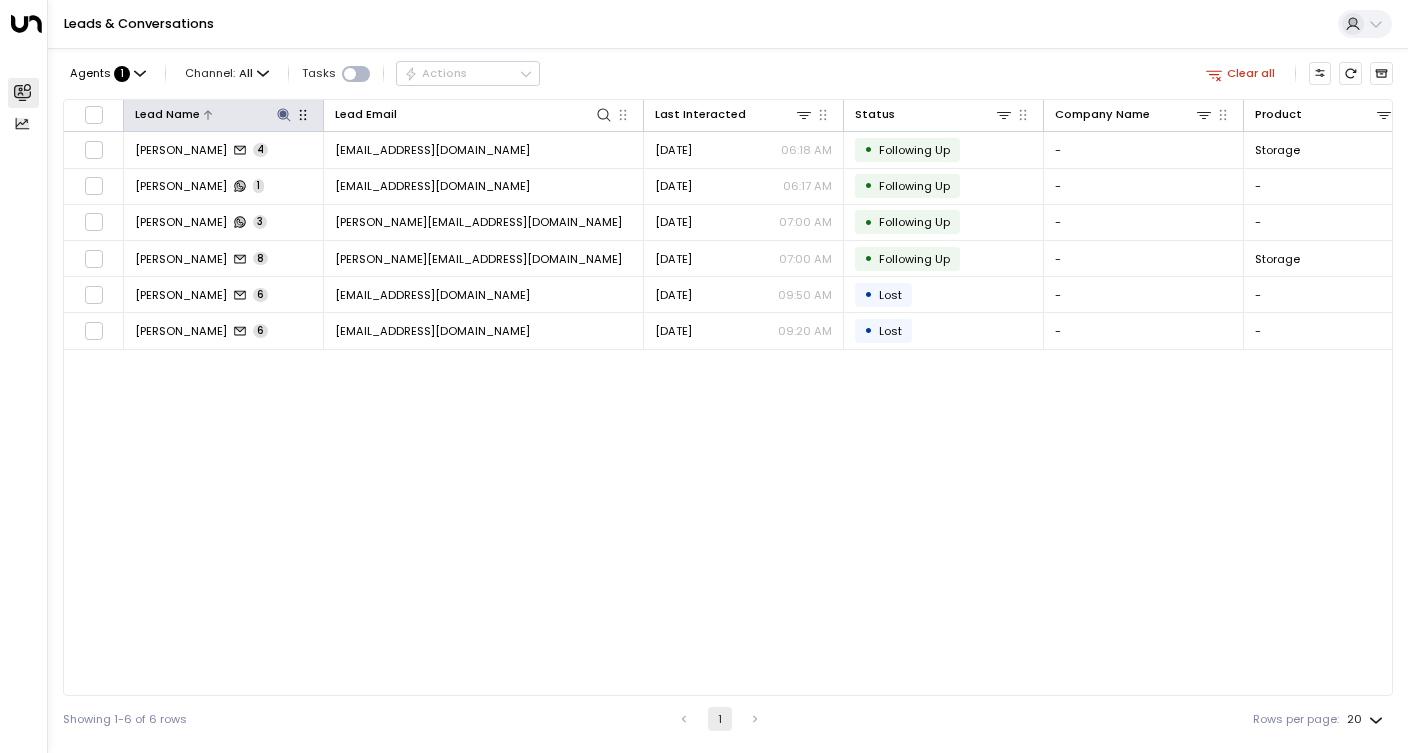 click 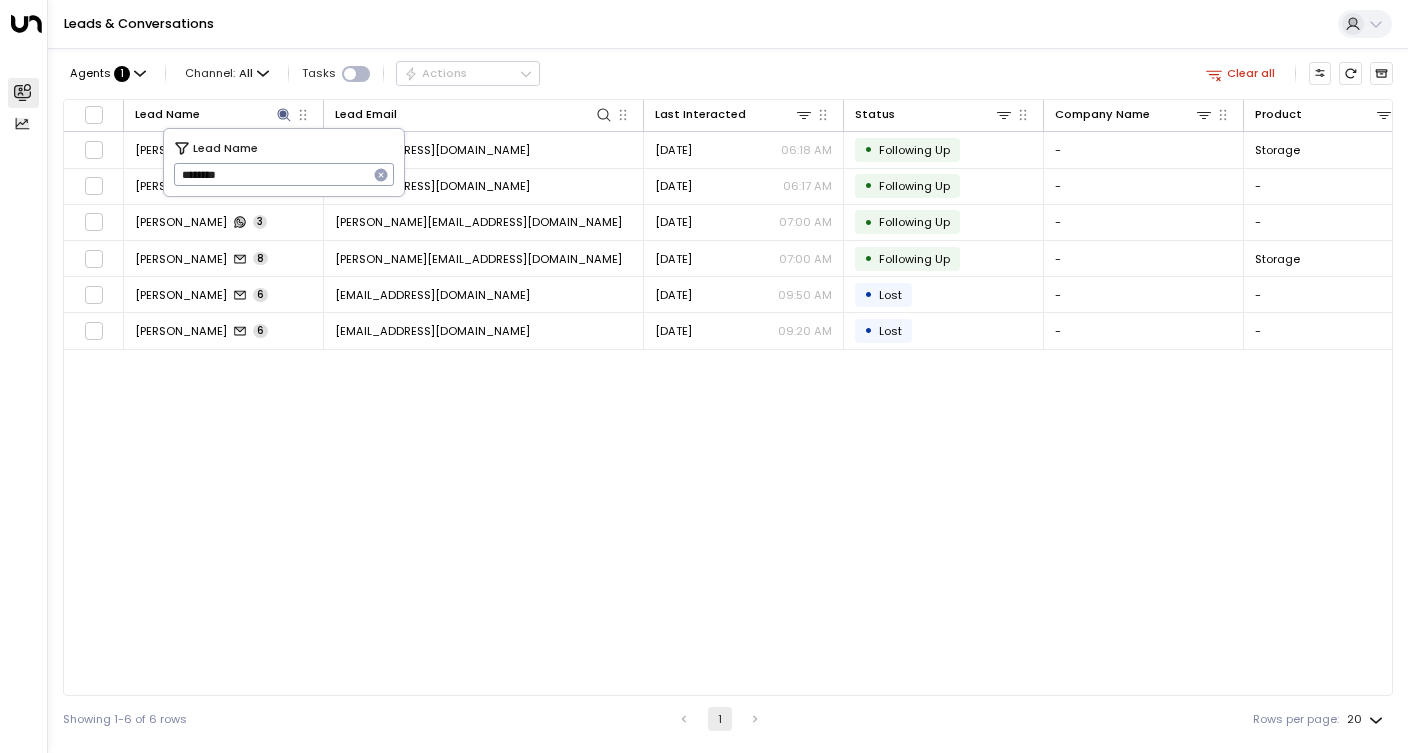 drag, startPoint x: 260, startPoint y: 165, endPoint x: -227, endPoint y: 167, distance: 487.00412 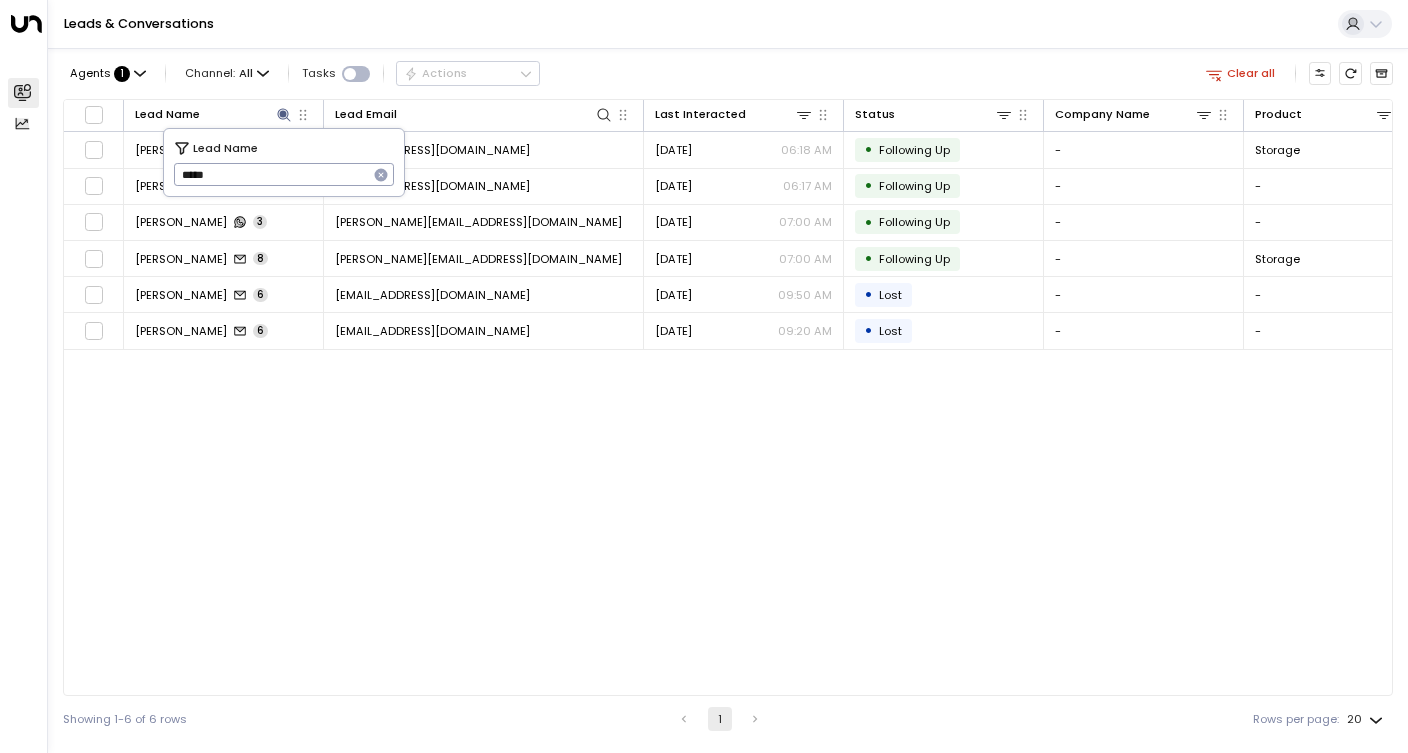type on "*****" 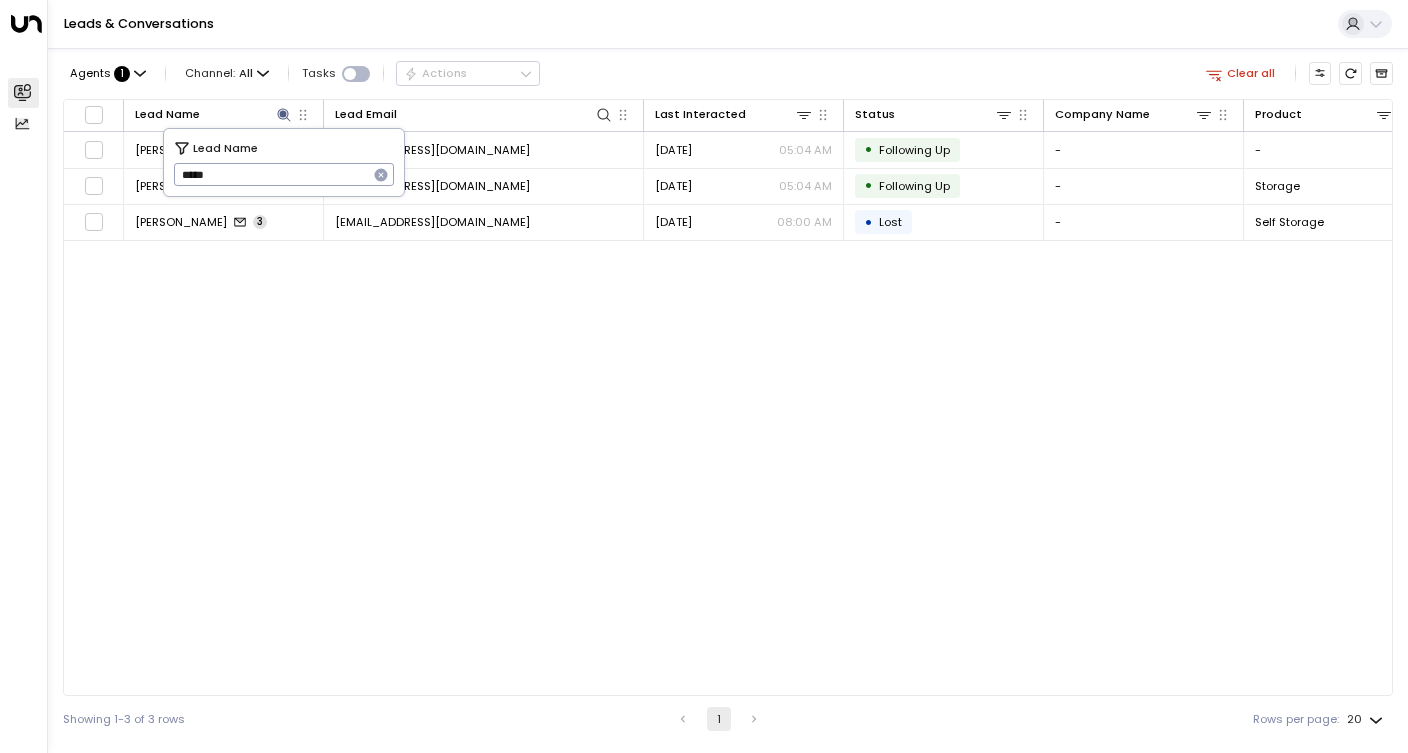 click on "Agents : 1 Channel: All Tasks   Actions Clear all" at bounding box center (728, 73) 